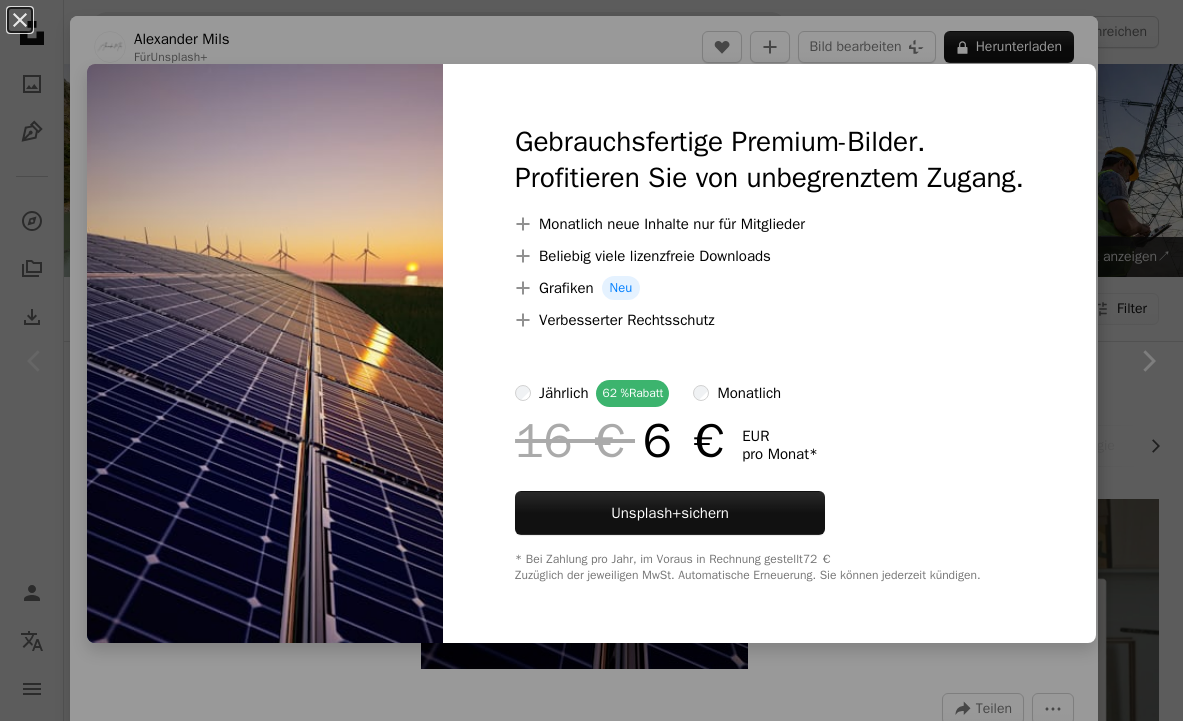 scroll, scrollTop: 440, scrollLeft: 0, axis: vertical 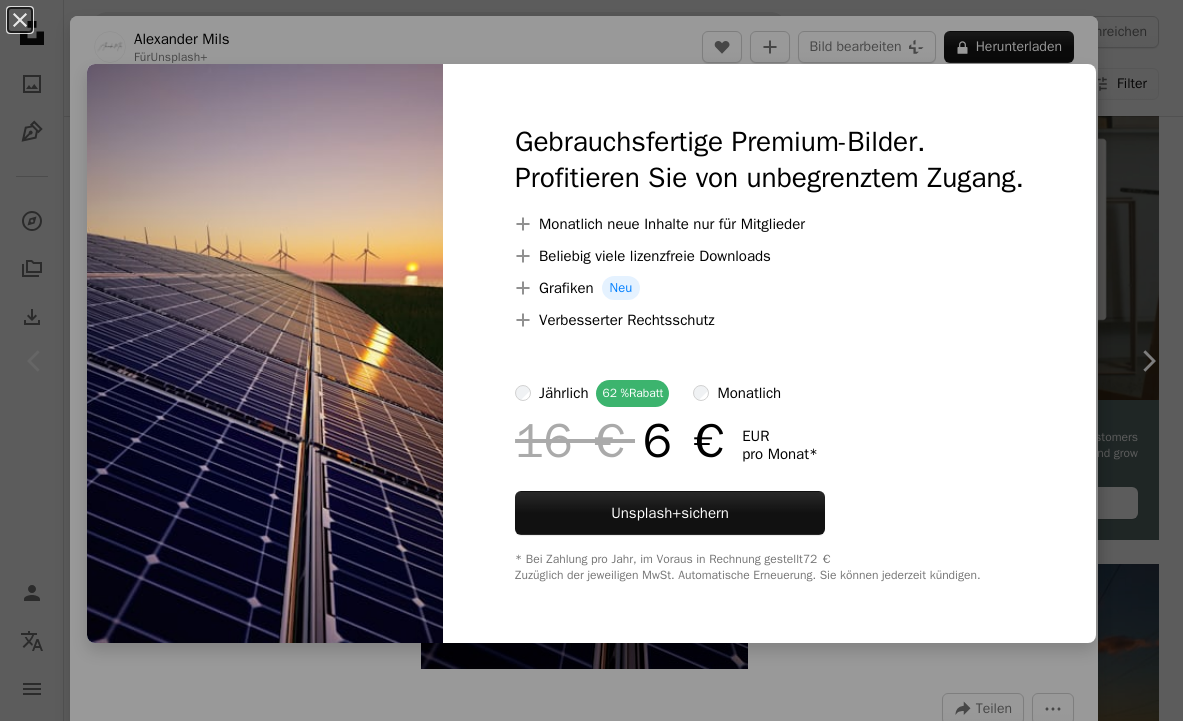 click at bounding box center (265, 353) 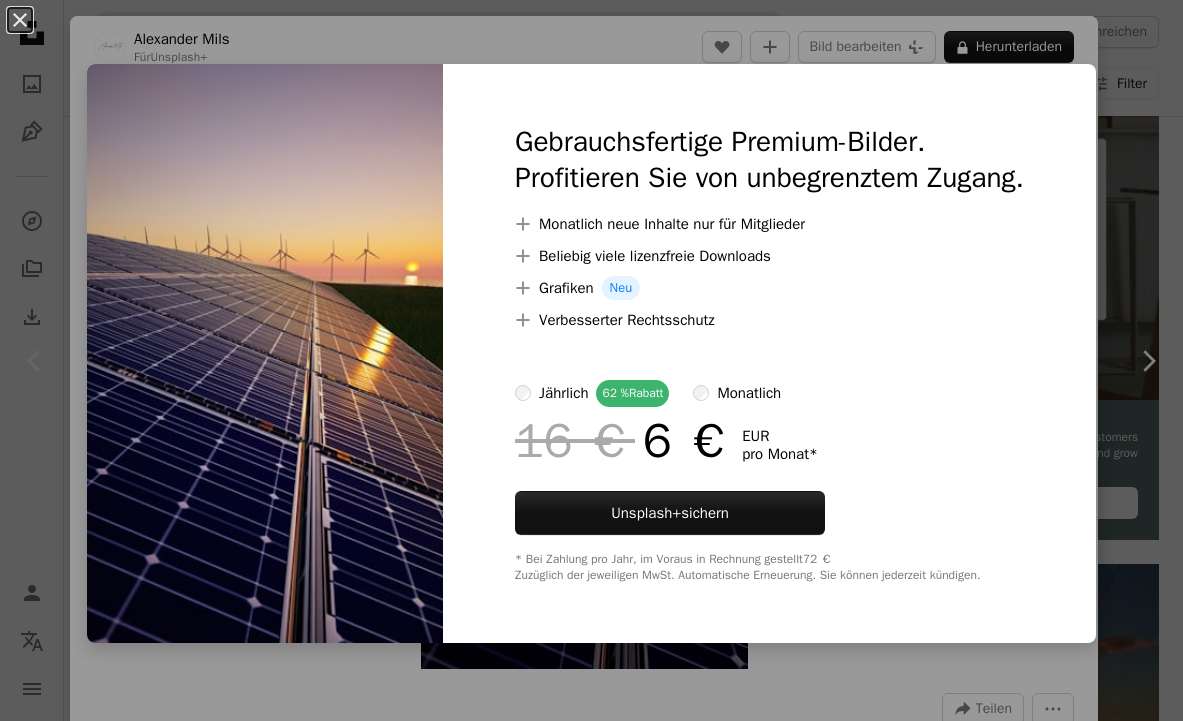 click on "An X shape Gebrauchsfertige Premium-Bilder. Profitieren Sie von unbegrenztem Zugang. A plus sign Monatlich neue Inhalte nur für Mitglieder A plus sign Beliebig viele lizenzfreie Downloads A plus sign Grafiken  Neu A plus sign Verbesserter Rechtsschutz jährlich 62 %  Rabatt monatlich 16 €   6 € EUR pro Monat * Unsplash+  sichern * Bei Zahlung pro Jahr, im Voraus in Rechnung gestellt  72 € Zuzüglich der jeweiligen MwSt. Automatische Erneuerung. Sie können jederzeit kündigen." at bounding box center (591, 360) 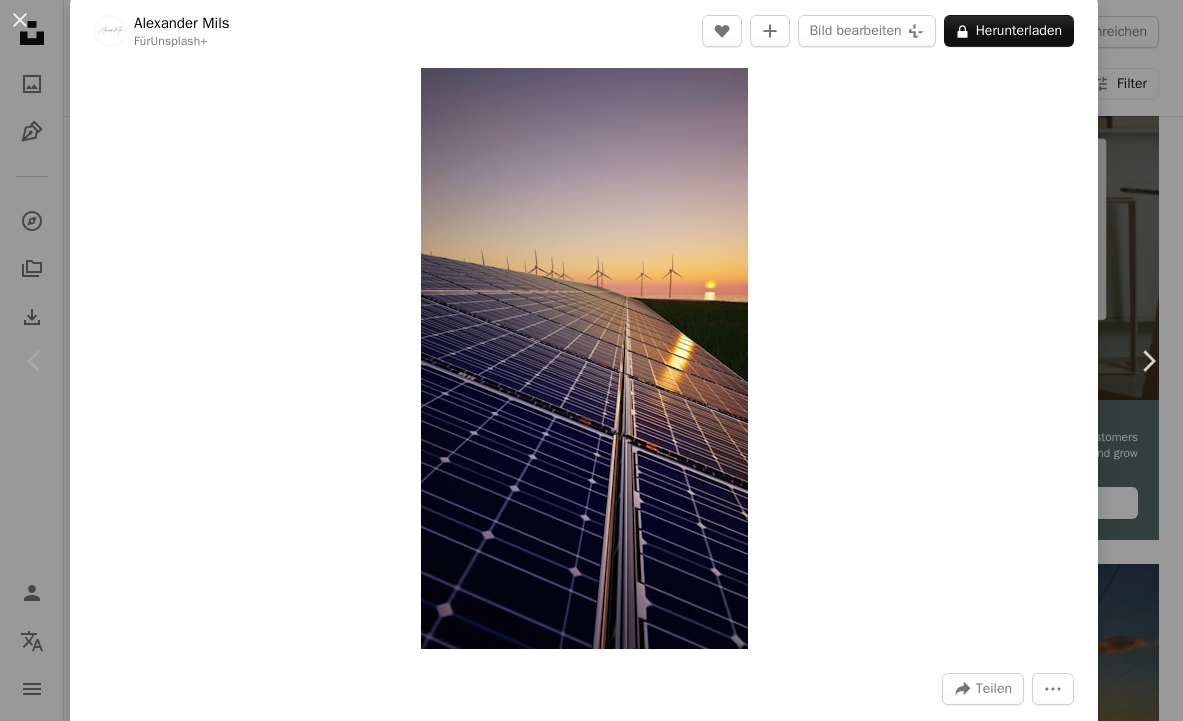 scroll, scrollTop: 8, scrollLeft: 0, axis: vertical 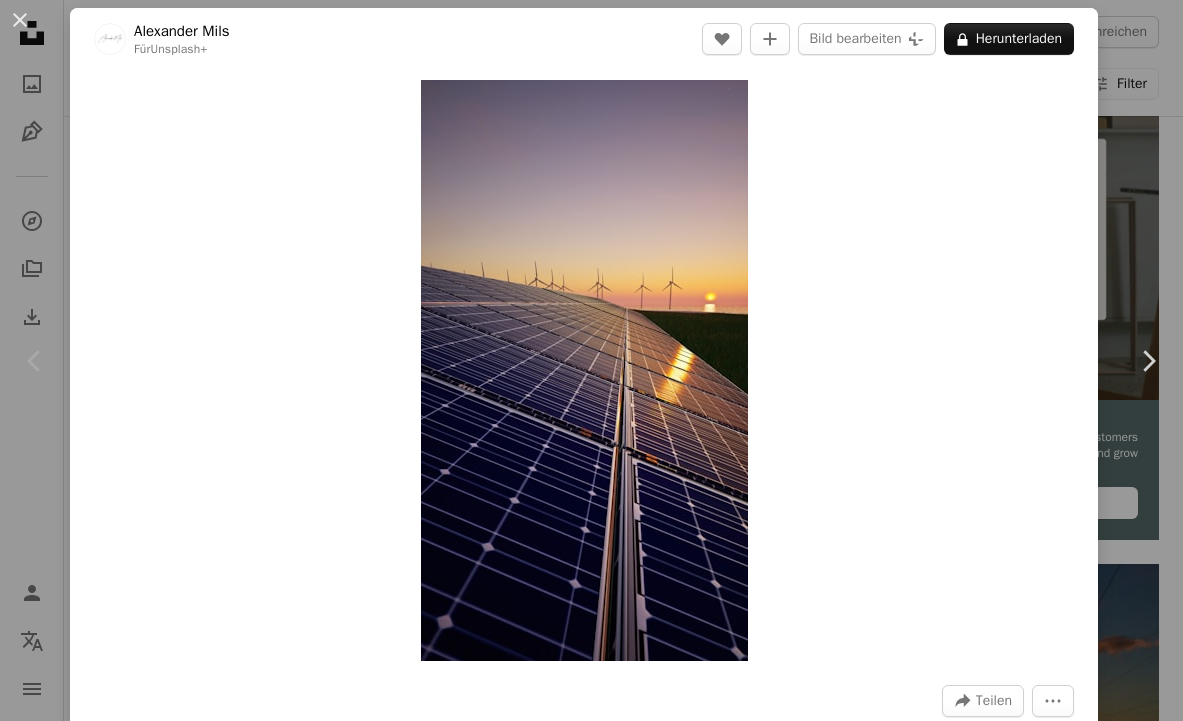 click on "An X shape Chevron left Chevron right [PERSON] Für  Unsplash+ A heart A plus sign Bild bearbeiten   Plus sign for Unsplash+ A lock   Herunterladen Zoom in A forward-right arrow Teilen More Actions Calendar outlined Veröffentlicht am  28. März 2023 Safety Lizenziert unter der  Unsplash+ Lizenz Technologie grün Energie Sonnenkollektor Umwelt Elektrizität erneuerbare Energie erbringen Windkraftanlage Sonnenenergie Windmühle elektrisch Ökologie Solarpark Turbine Erneuerbare Energien Propeller Creative Commons-Bilder Aus dieser Serie Chevron right Plus sign for Unsplash+ Plus sign for Unsplash+ Plus sign for Unsplash+ Plus sign for Unsplash+ Plus sign for Unsplash+ Plus sign for Unsplash+ Plus sign for Unsplash+ Plus sign for Unsplash+ Plus sign for Unsplash+ Plus sign for Unsplash+ Ähnliche Bilder Plus sign for Unsplash+ A heart A plus sign [PERSON] Für  Unsplash+ A lock   Herunterladen Plus sign for Unsplash+ A heart A plus sign [PERSON] Für  Unsplash+ A lock   Herunterladen A heart Für" at bounding box center [591, 360] 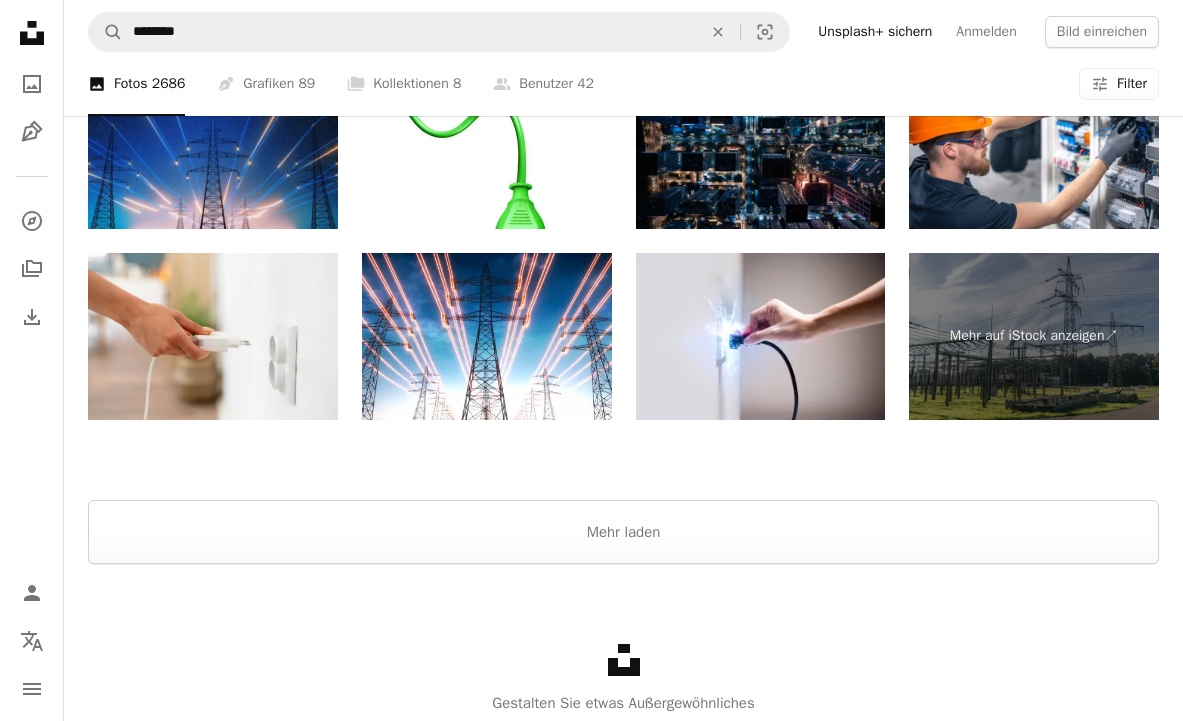 scroll, scrollTop: 3383, scrollLeft: 0, axis: vertical 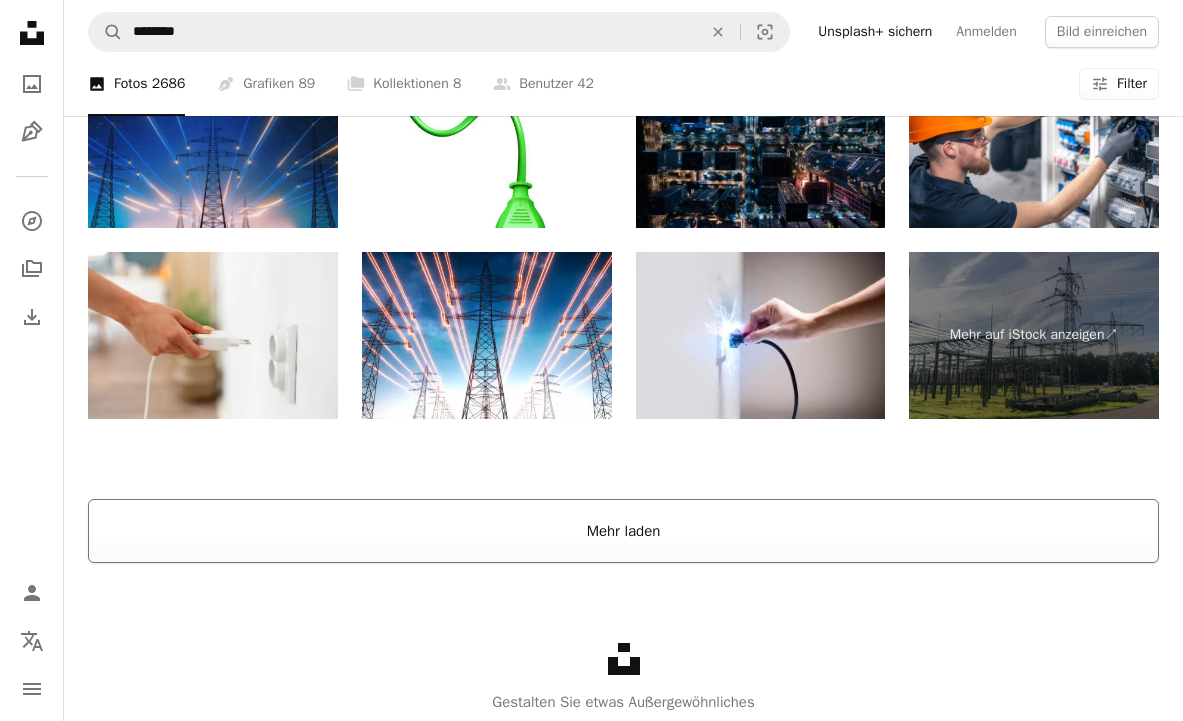 click on "Mehr laden" at bounding box center (623, 531) 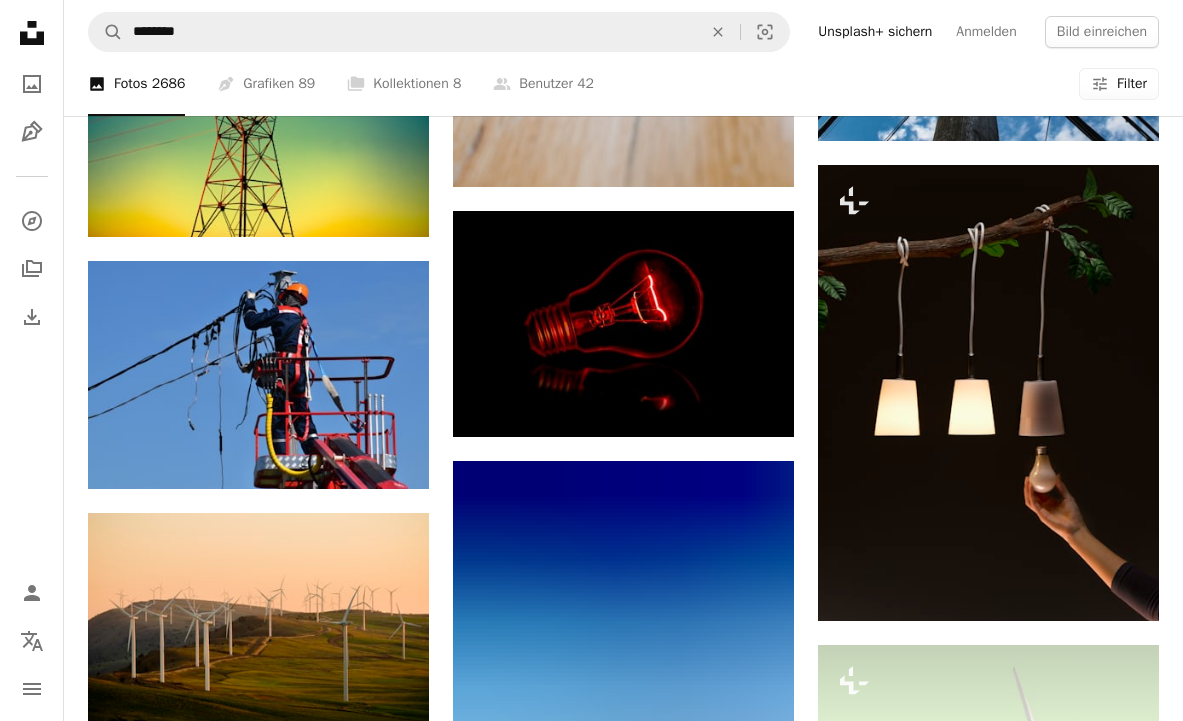 scroll, scrollTop: 11175, scrollLeft: 0, axis: vertical 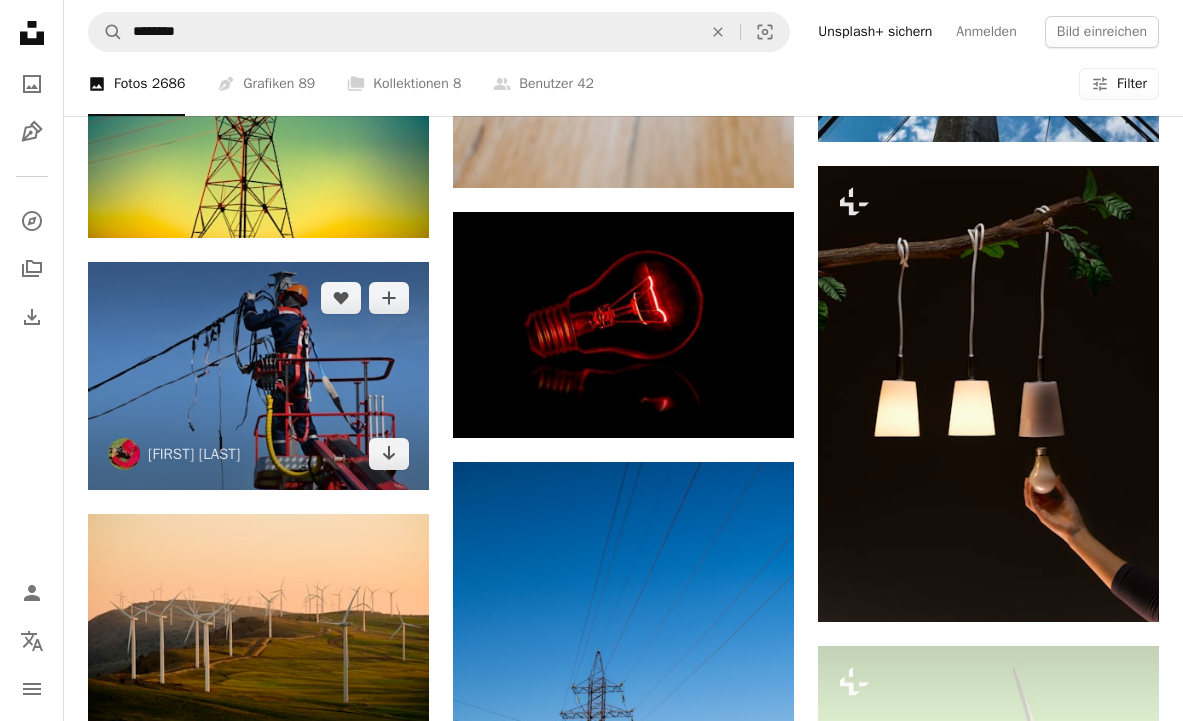 click at bounding box center (258, 376) 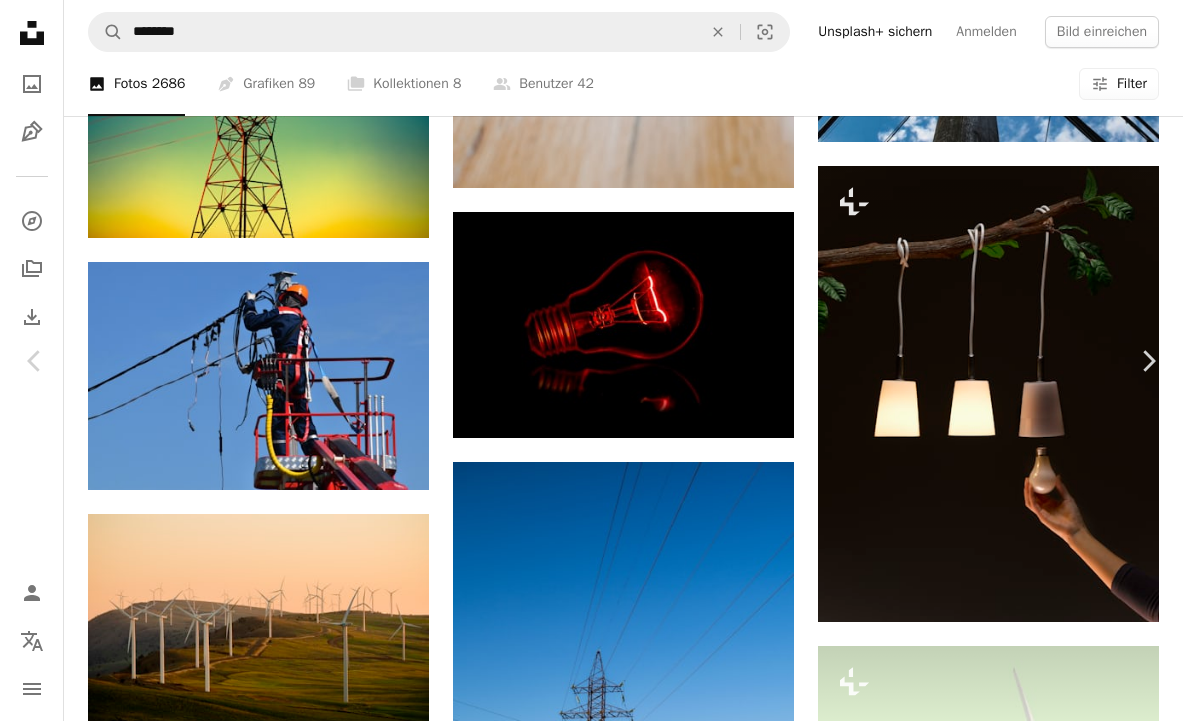 scroll, scrollTop: 0, scrollLeft: 0, axis: both 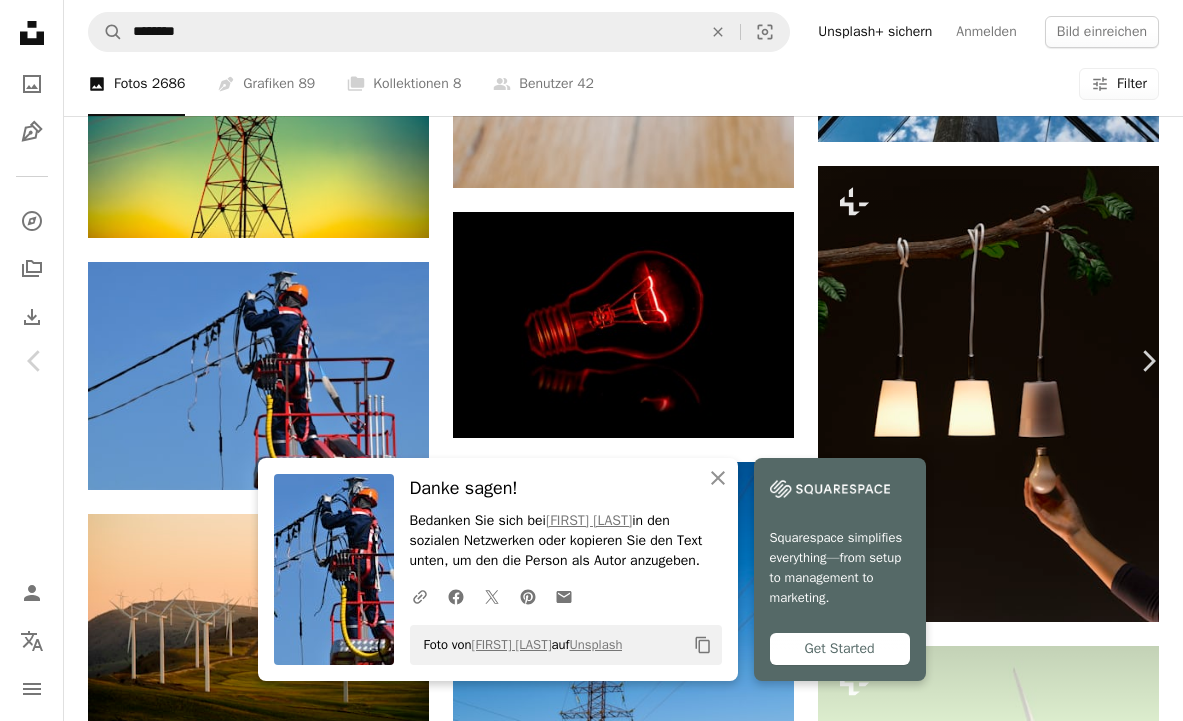click on "An X shape Chevron left Chevron right An X shape Schließen Danke sagen! Bedanken Sie sich bei  [PERSON]  in den sozialen Netzwerken oder kopieren Sie den Text unten, um den die Person als Autor anzugeben. A URL sharing icon (chains) Facebook icon X (formerly Twitter) icon Pinterest icon An envelope Foto von  [PERSON]  auf  Unsplash
Copy content Squarespace simplifies everything—from setup to management to marketing. Get Started [PERSON] ehmitrich A heart A plus sign Bild bearbeiten   Plus sign for Unsplash+ Kostenlos herunterladen Chevron down Zoom in Aufrufe 1.953.555 Downloads 19.079 Veröffentlicht in Business & Arbeit A forward-right arrow Teilen Info icon Info More Actions Calendar outlined Veröffentlicht am  15. August 2020 Camera NIKON CORPORATION, NIKON D5500 Safety Kostenlos zu verwenden im Rahmen der  Unsplash Lizenz Geschäft Elektrizität Macht Elektriker Instandhaltung Kabel Drähte Stromnetz Stromleitung Verdunklung Spannung" at bounding box center [591, 4103] 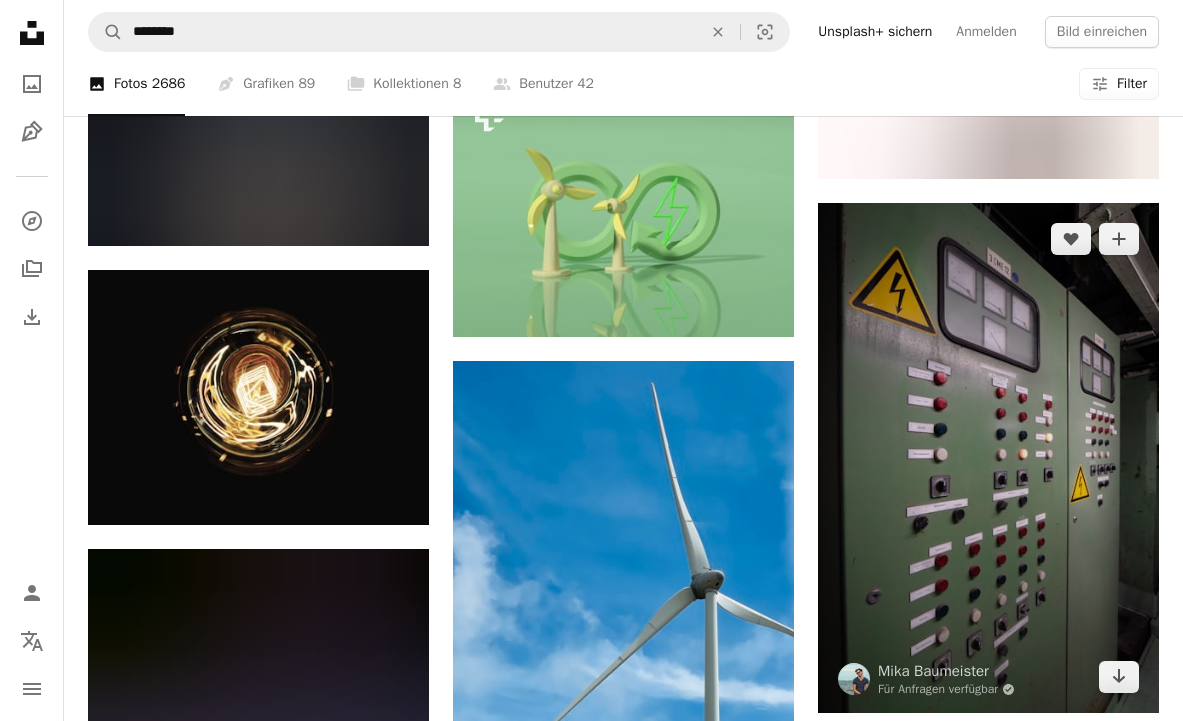scroll, scrollTop: 18329, scrollLeft: 0, axis: vertical 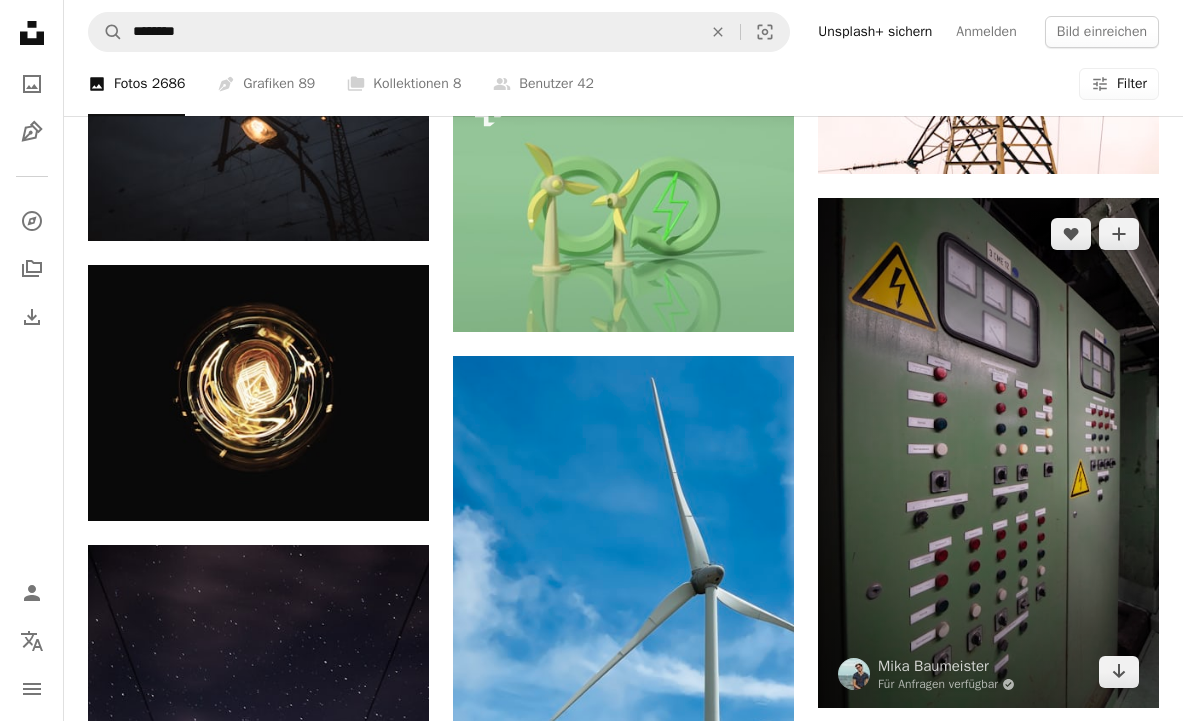 click at bounding box center [988, 453] 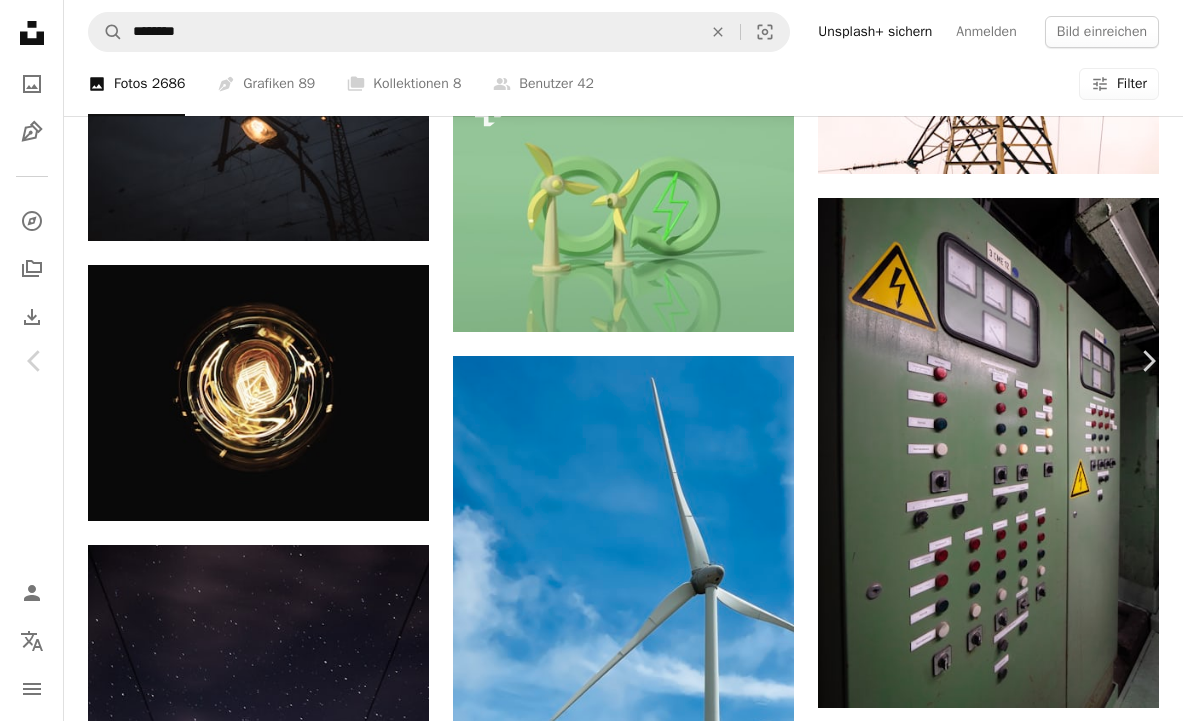 click on "Kostenlos herunterladen" at bounding box center (952, 3395) 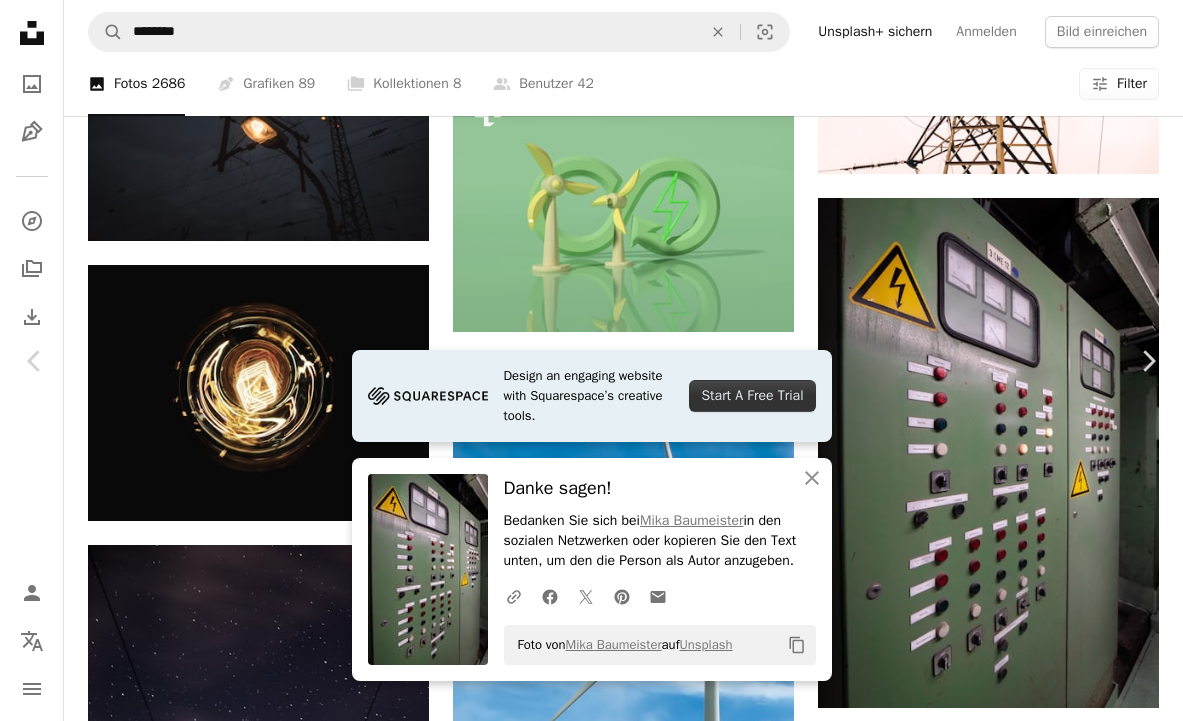 click on "An X shape Chevron left Chevron right Design an engaging website with Squarespace’s creative tools. Start A Free Trial An X shape Schließen Danke sagen! Bedanken Sie sich bei  [PERSON]  in den sozialen Netzwerken oder kopieren Sie den Text unten, um den die Person als Autor anzugeben. A URL sharing icon (chains) Facebook icon X (formerly Twitter) icon Pinterest icon An envelope Foto von  [PERSON]  auf  Unsplash
Copy content [PERSON] Für Anfragen verfügbar A checkmark inside of a circle A heart A plus sign Bild bearbeiten   Plus sign for Unsplash+ Kostenlos herunterladen Chevron down Zoom in Aufrufe 975.299 Downloads 13.153 A forward-right arrow Teilen Info icon Info More Actions Calendar outlined Veröffentlicht am  18. Juli 2019 Camera SONY, ILCE-7S Safety Kostenlos zu verwenden im Rahmen der  Unsplash Lizenz Energie Elektrizität Industrie industriell Macht Gefahr elektrisch Schrank Hochspannung Verteiler Spannung Volt grau Zug Fahrzeug Transport Maschine Kostenlose Fotos" at bounding box center (591, 3708) 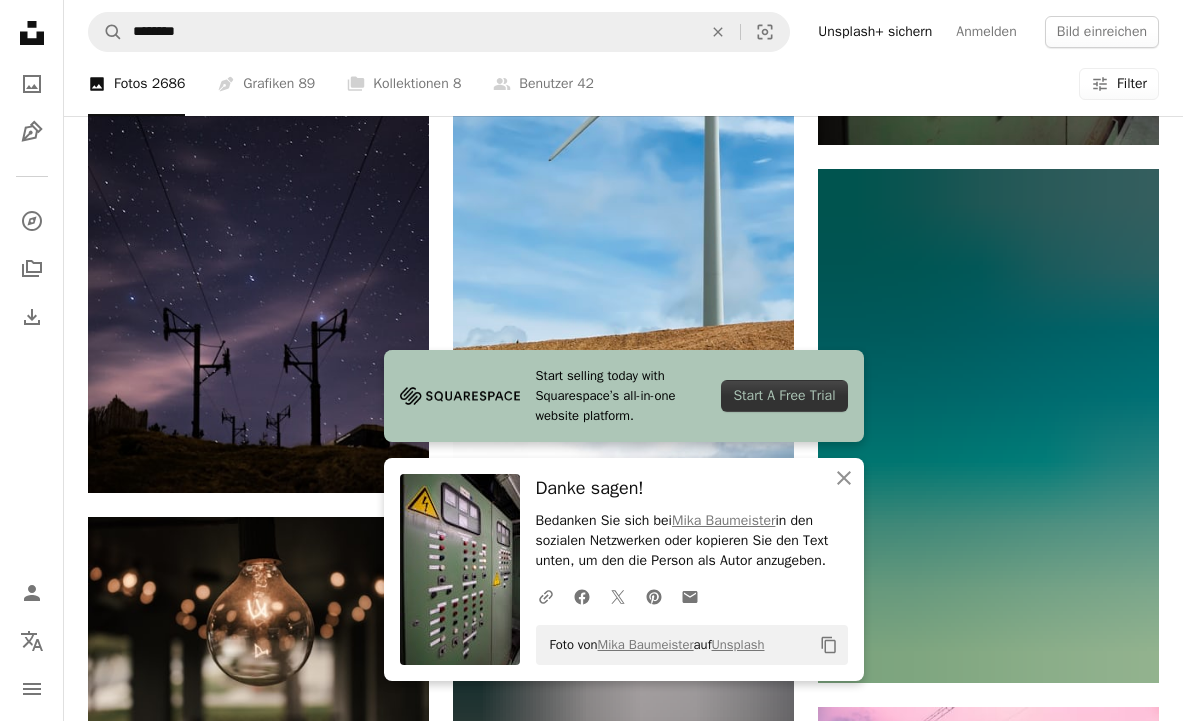 scroll, scrollTop: 18902, scrollLeft: 0, axis: vertical 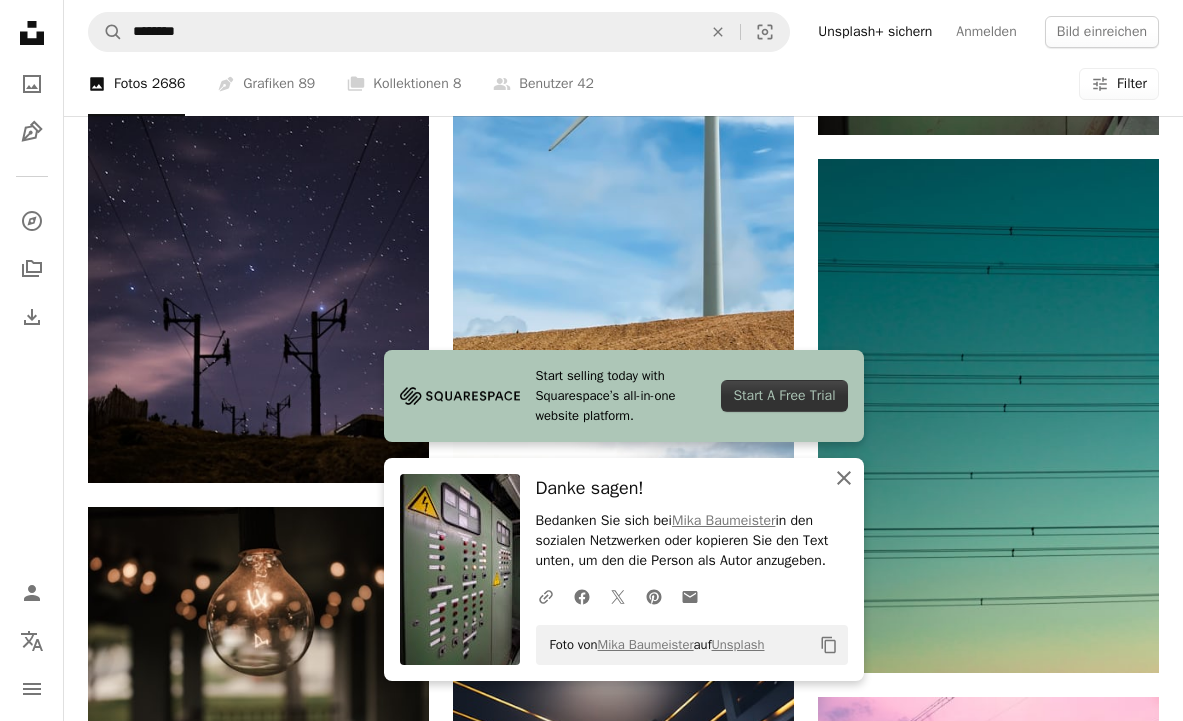click on "An X shape" 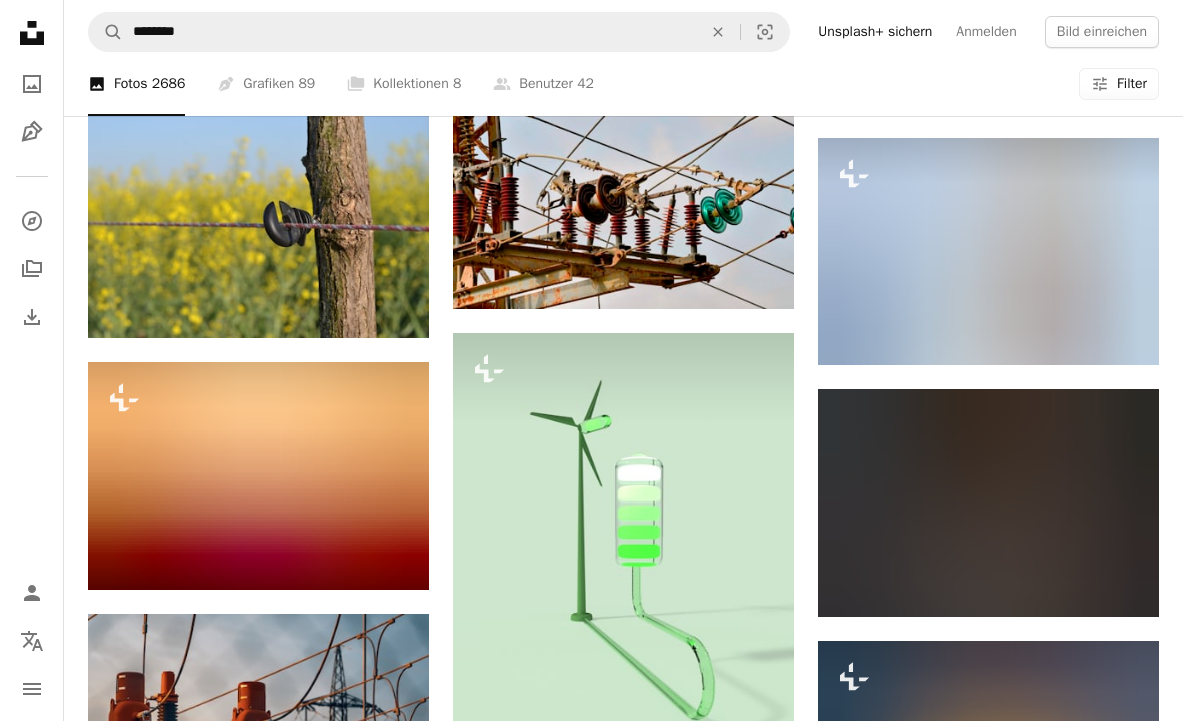 scroll, scrollTop: 46250, scrollLeft: 0, axis: vertical 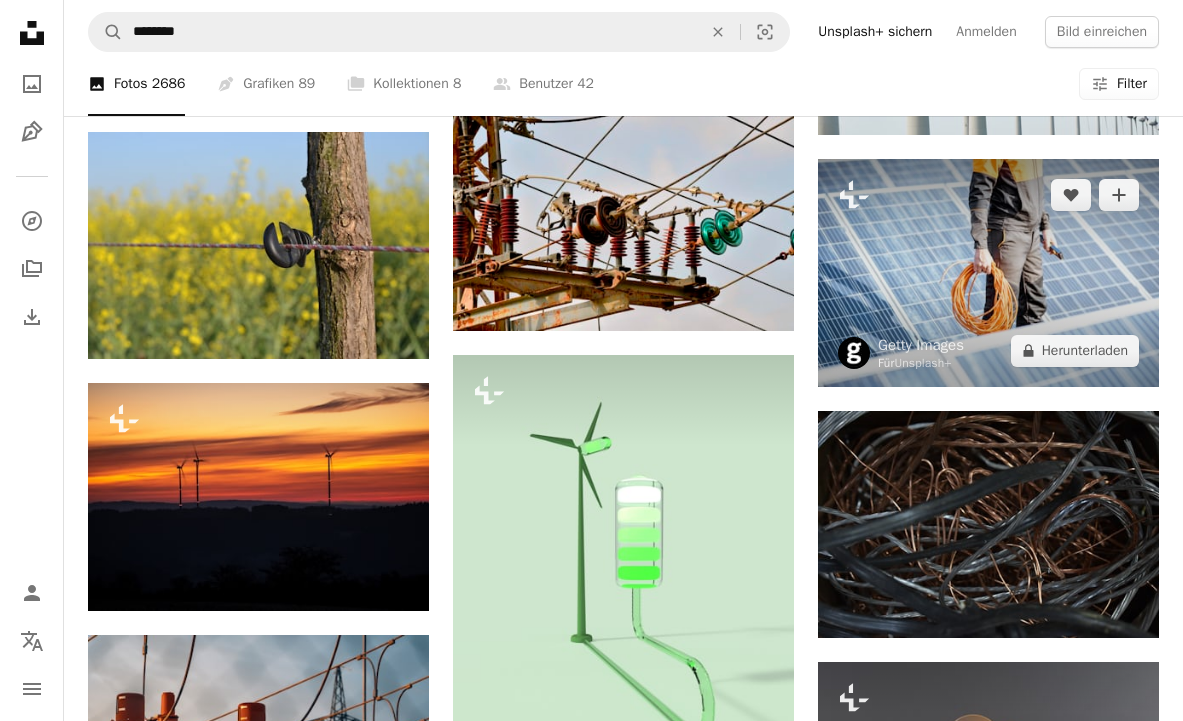 click at bounding box center [988, 273] 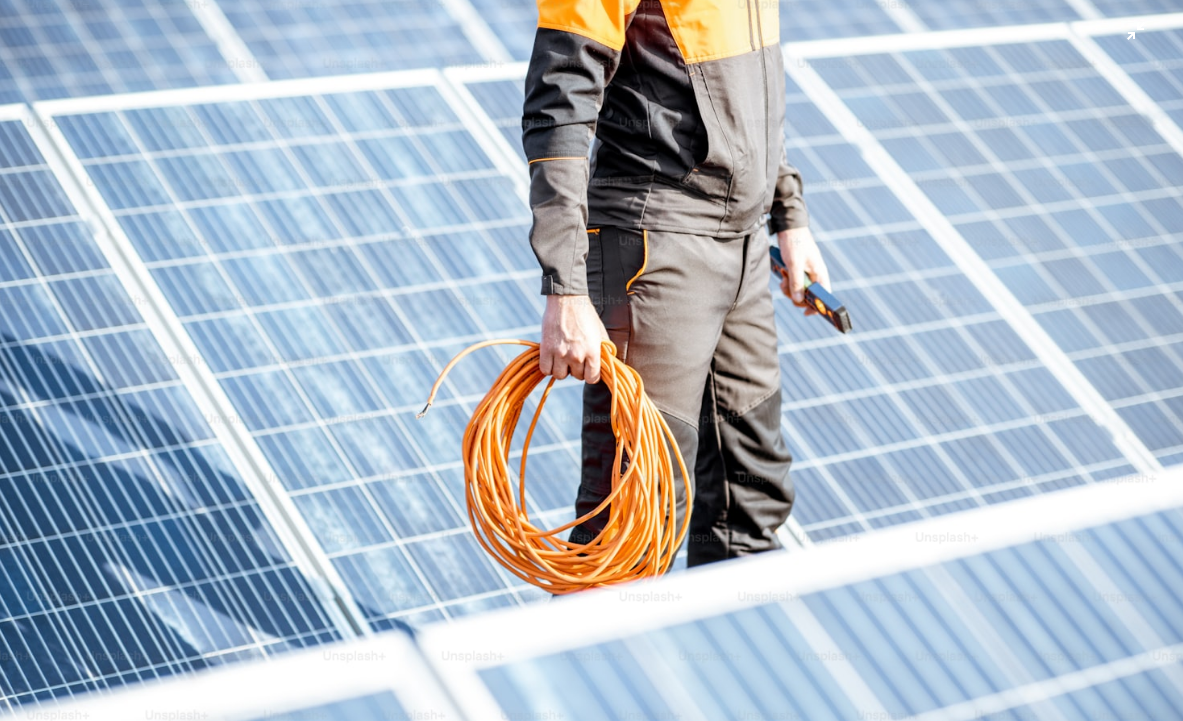 scroll, scrollTop: 22, scrollLeft: 0, axis: vertical 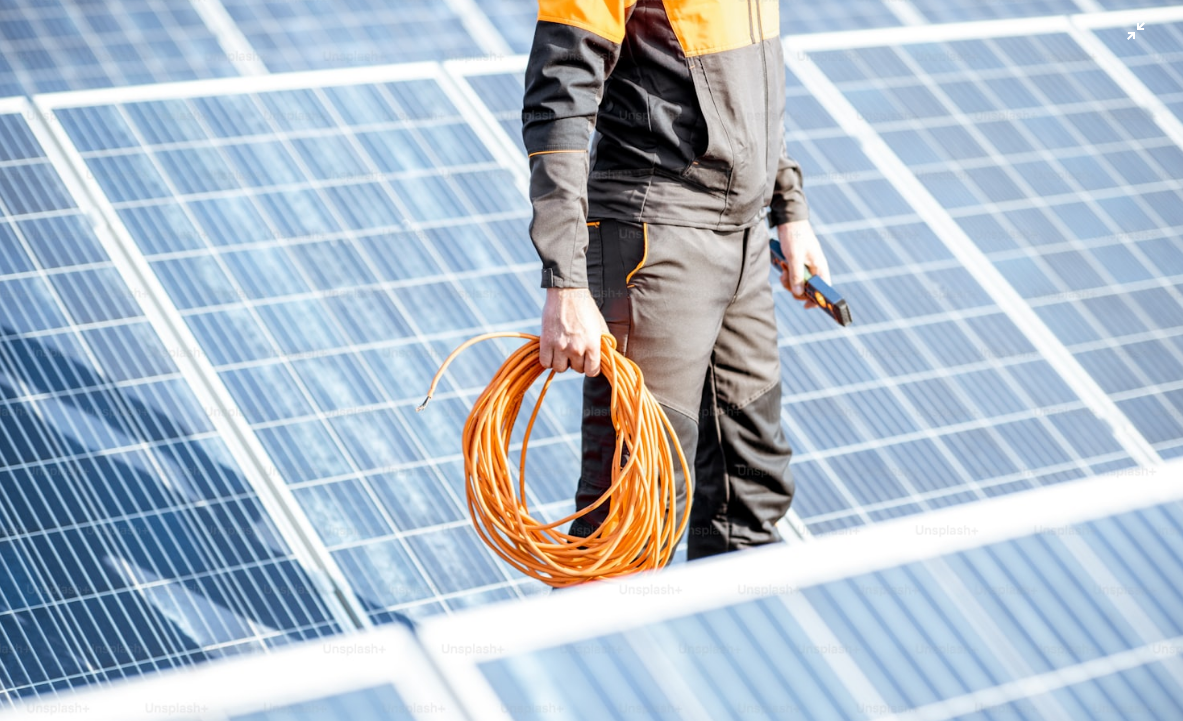 click at bounding box center [591, 372] 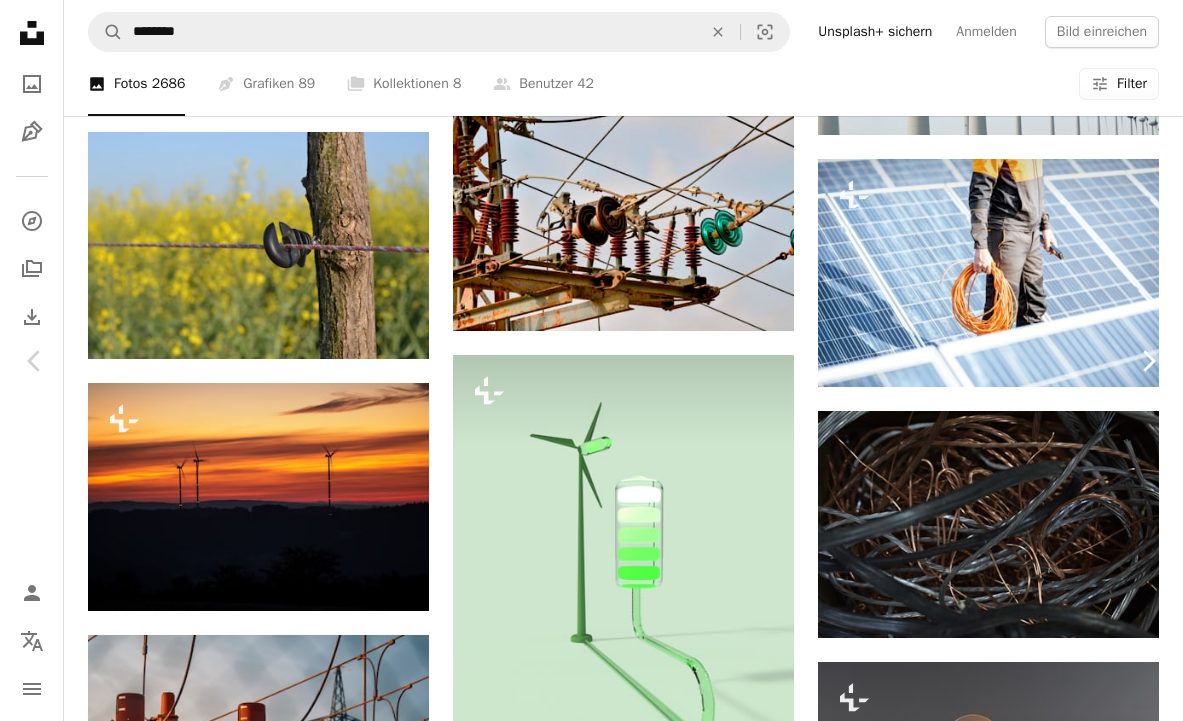 click on "Chevron right" at bounding box center (1148, 361) 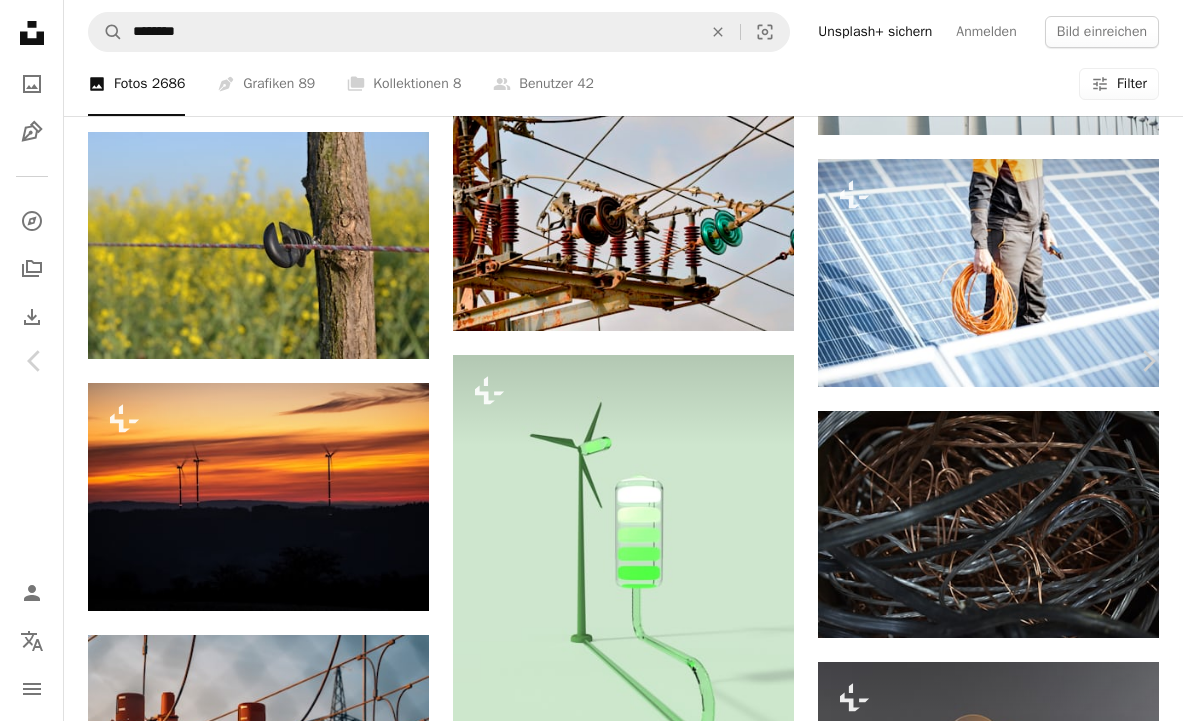 click on "An X shape Chevron left Chevron right Émile Dionne ashache_ A heart A plus sign Bild bearbeiten Plus sign for Unsplash+ Kostenlos herunterladen Chevron down Zoom in Aufrufe 21.216 Downloads 118 A forward-right arrow Teilen Info icon Info More Actions Calendar outlined Veröffentlicht am 29. April 2024 Camera NIKON CORPORATION, NIKON D3400 Safety Kostenlos zu verwenden im Rahmen der Unsplash Lizenz Drähte grau Elektrizität Rad Spirale Draht Spule Kostenlose Fotos Ähnliche Premium-Bilder auf iStock durchsuchen | 20 % Rabatt mit Aktionscode UNSPLASH20 Ähnliche Bilder A heart A plus sign Oleksandr Kuzmin Arrow pointing down A heart A plus sign Francesco Ungaro Für Anfragen verfügbar A checkmark inside of a circle Arrow pointing down A heart A plus sign Valdemars Magone Arrow pointing down A heart A plus sign Shadow Frames Photography Für Anfragen verfügbar A checkmark inside of a circle Arrow pointing down A heart A plus sign Mihael Stojčević Für Anfragen verfügbar Arrow pointing down A heart" at bounding box center [591, 6011] 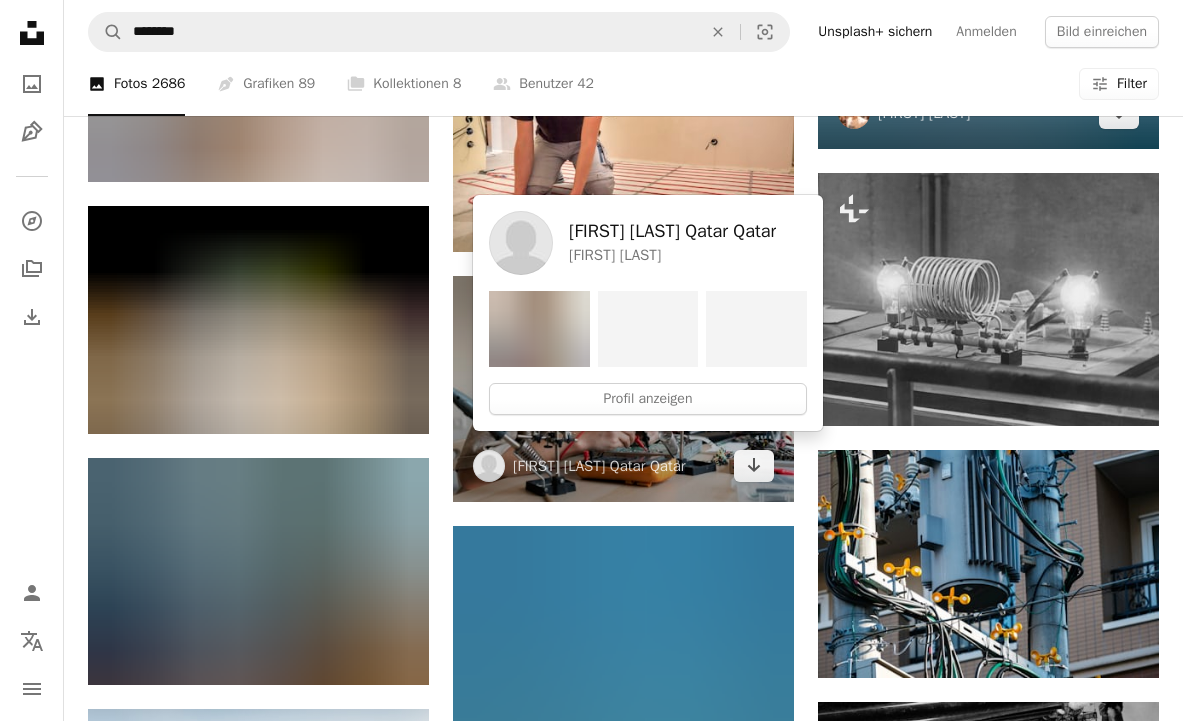 scroll, scrollTop: 54249, scrollLeft: 0, axis: vertical 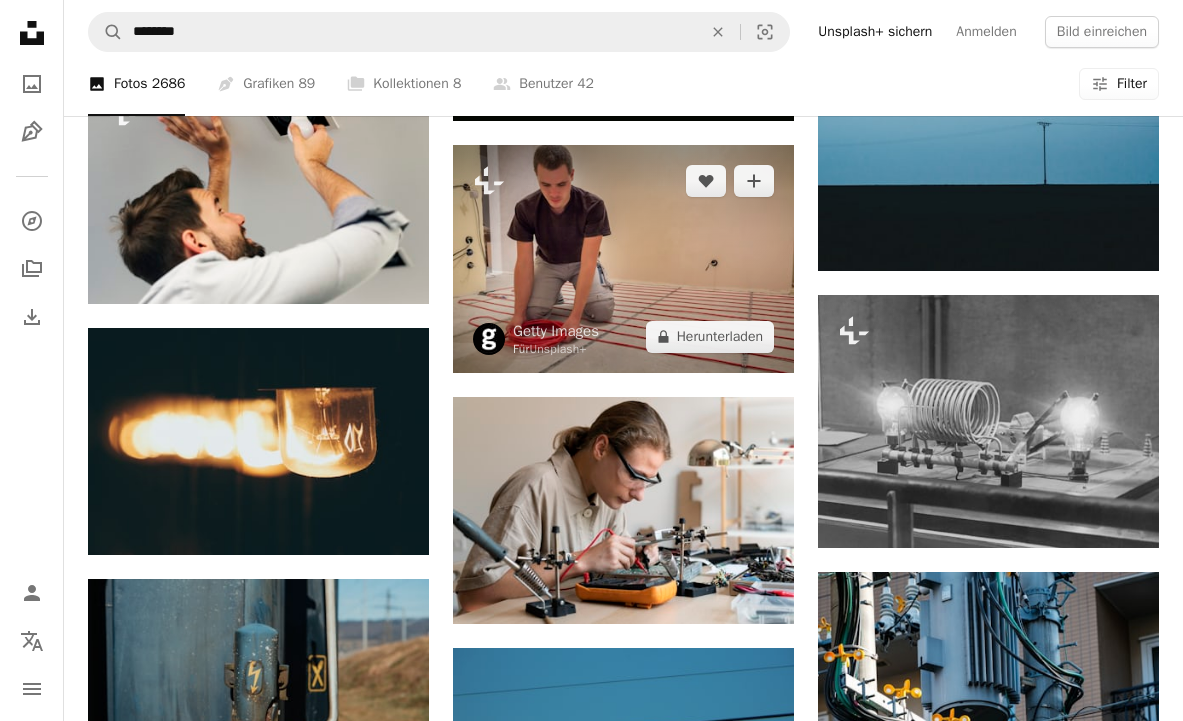 click at bounding box center (623, 259) 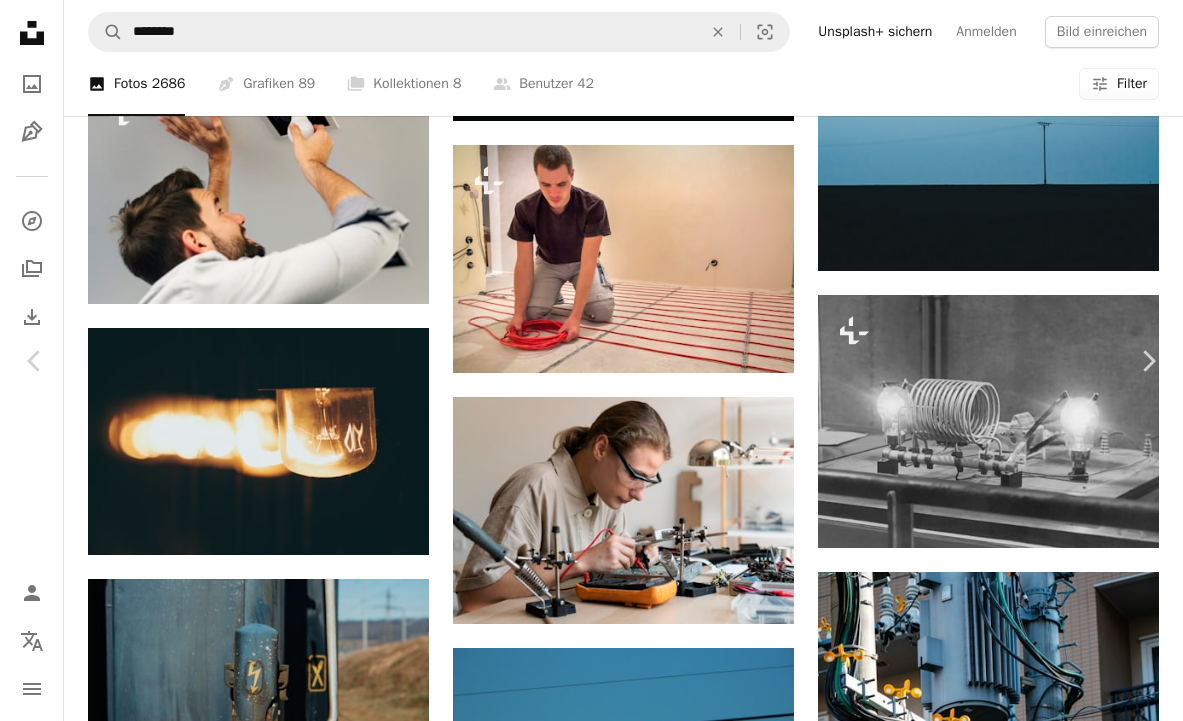 click on "An X shape Chevron left Chevron right Getty Images Für Unsplash+ A heart A plus sign Bild bearbeiten Plus sign for Unsplash+ A lock Herunterladen Zoom in A forward-right arrow Teilen More Actions Calendar outlined Veröffentlicht am 3. Mai 2023 Safety Lizenziert unter der Unsplash+ Lizenz Volk Erwachsene Fotografie Männer Hand Elektrizität Industrie Neu Renovierung horizontal Bodenbelag Ausrüstung Heimwerker Menschlicher Körperteil Bauindustrie Reparatur Wohnzimmer Installation Kostenlose Bilder Ähnliche Bilder Plus sign for Unsplash+ A heart A plus sign Getty Images Für Unsplash+ A lock Herunterladen Plus sign for Unsplash+ A heart A plus sign Karolina Grabowska Für Unsplash+ A lock Herunterladen Plus sign for Unsplash+ A heart A plus sign Getty Images Für Unsplash+ A lock Herunterladen Plus sign for Unsplash+ A heart A plus sign Getty Images Für Unsplash+ A lock Herunterladen Plus sign for Unsplash+ A heart A plus sign Karolina Grabowska Für Unsplash+ A lock Herunterladen" at bounding box center (591, 4800) 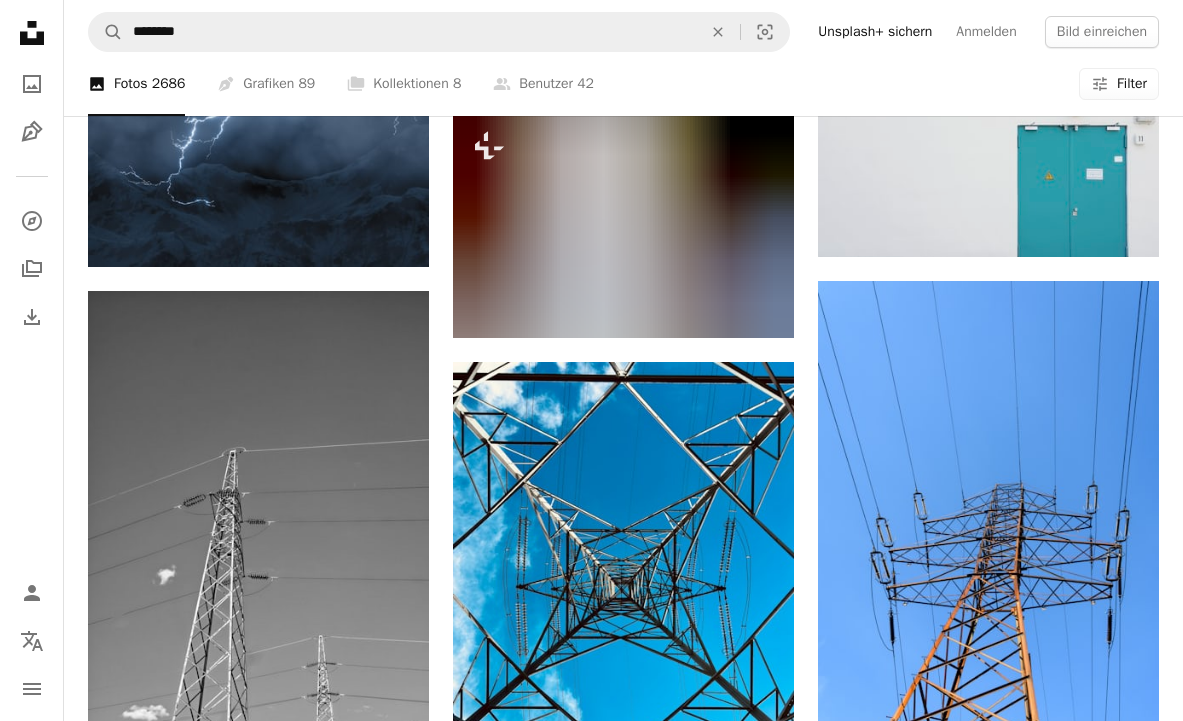 scroll, scrollTop: 58584, scrollLeft: 0, axis: vertical 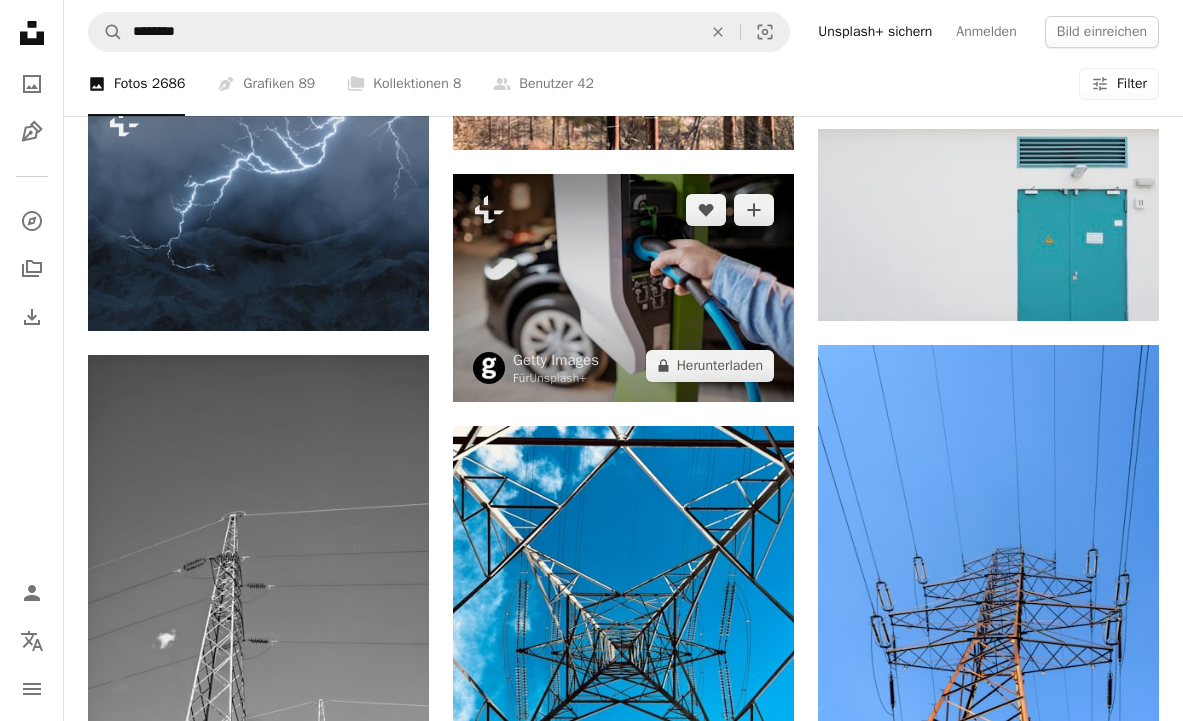 click at bounding box center [623, 288] 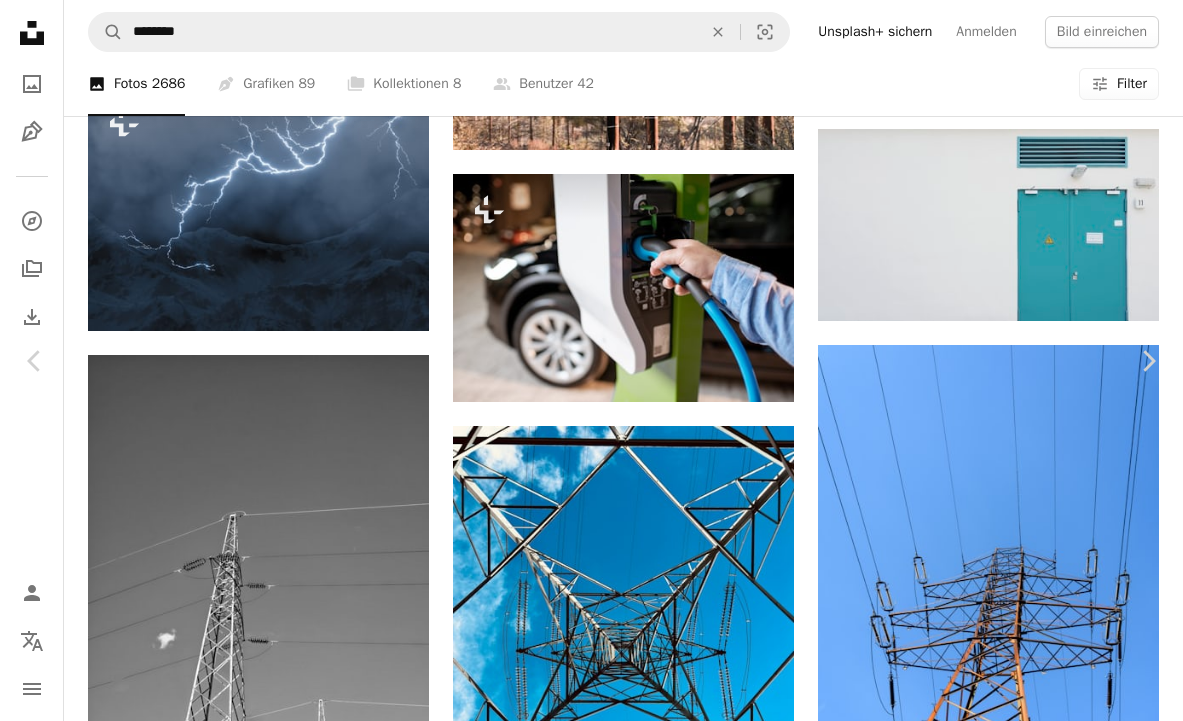 click at bounding box center [584, 4781] 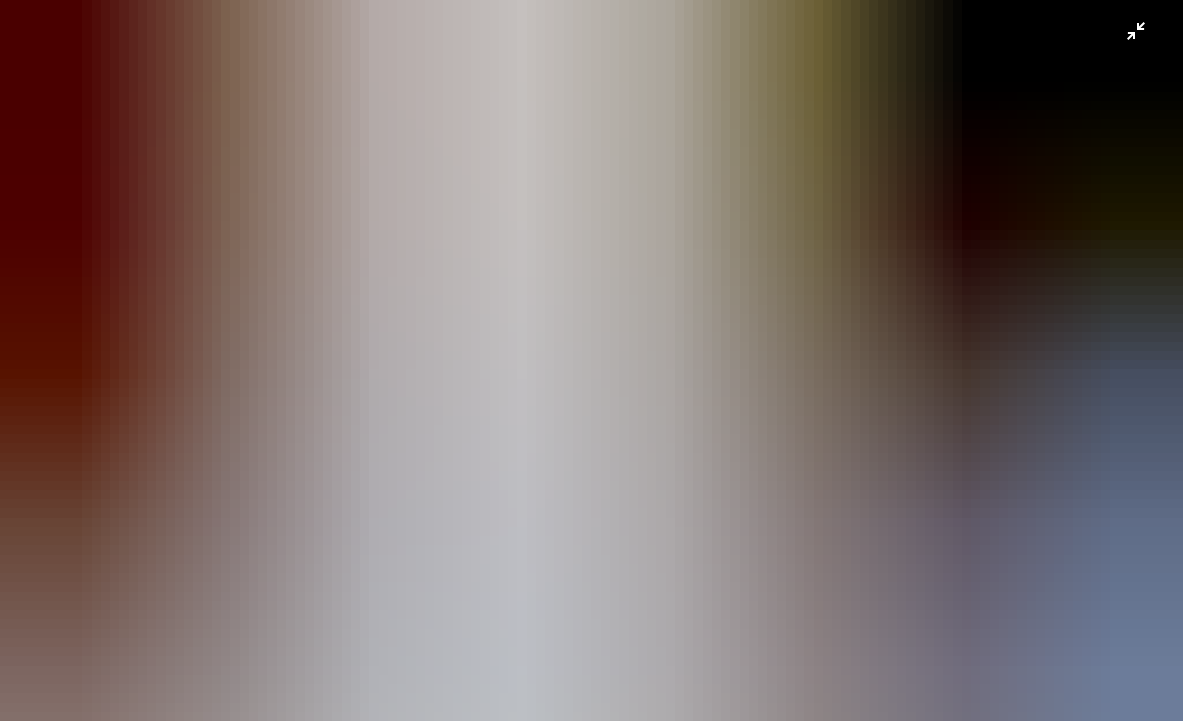 scroll, scrollTop: 41, scrollLeft: 0, axis: vertical 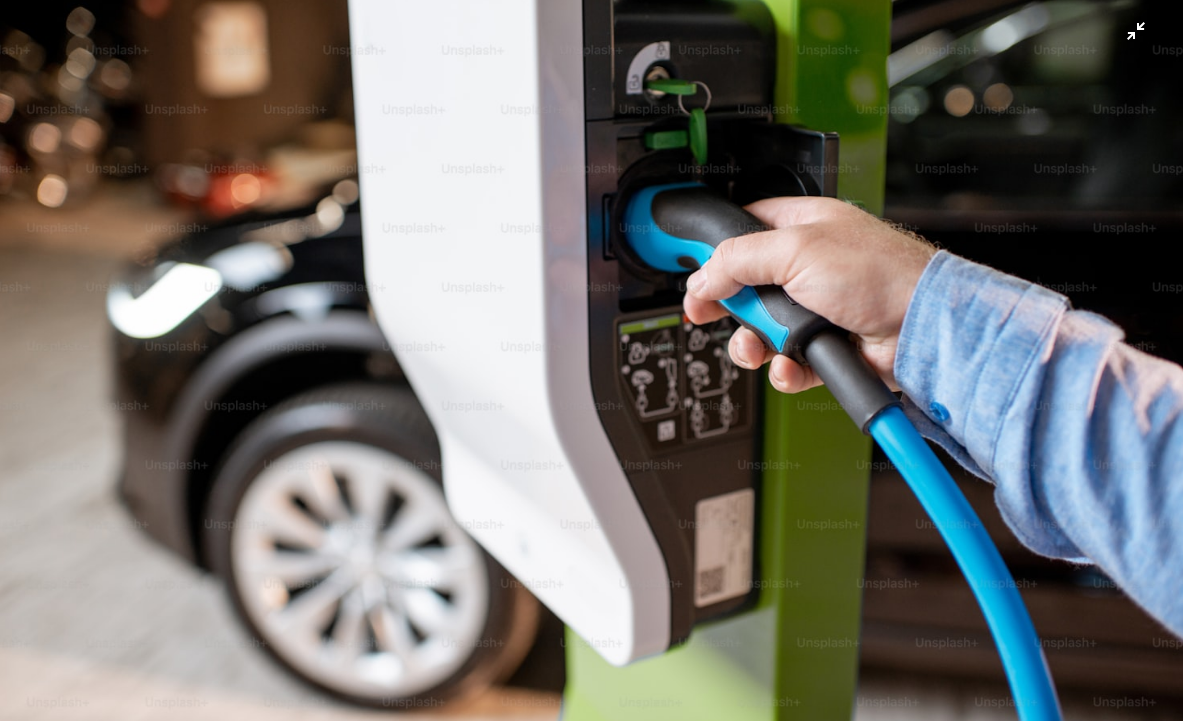 click at bounding box center [591, 366] 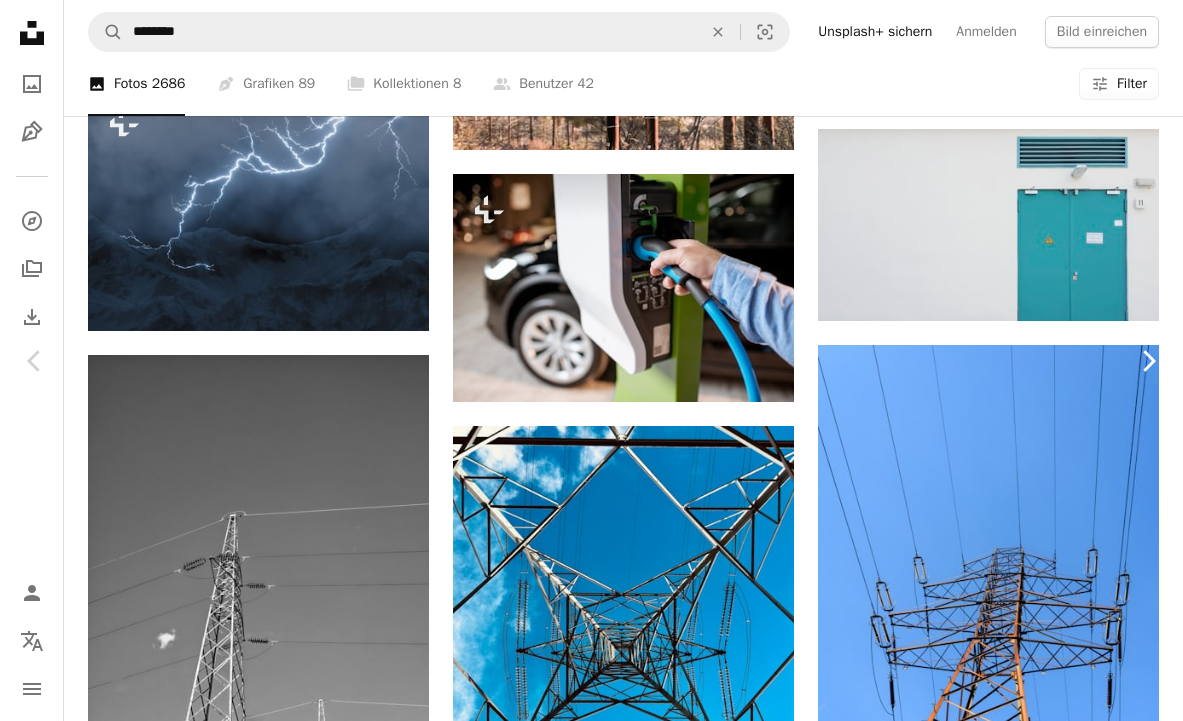 click on "Chevron right" at bounding box center [1148, 361] 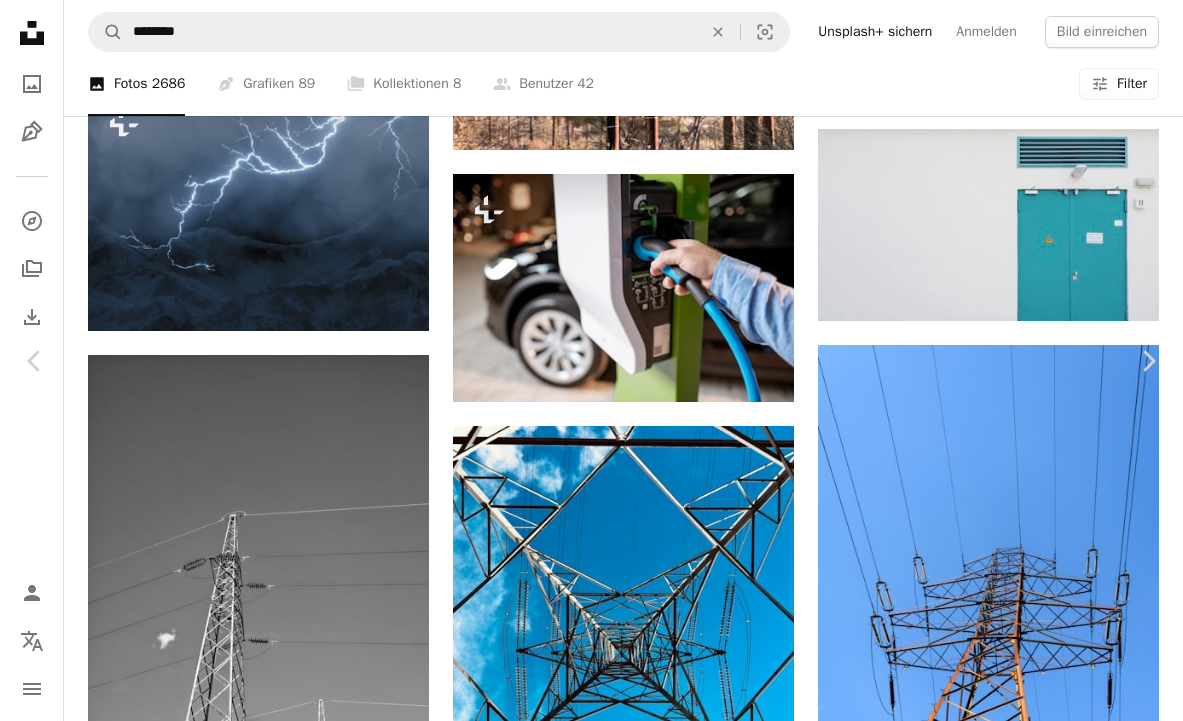 scroll, scrollTop: 2, scrollLeft: 0, axis: vertical 